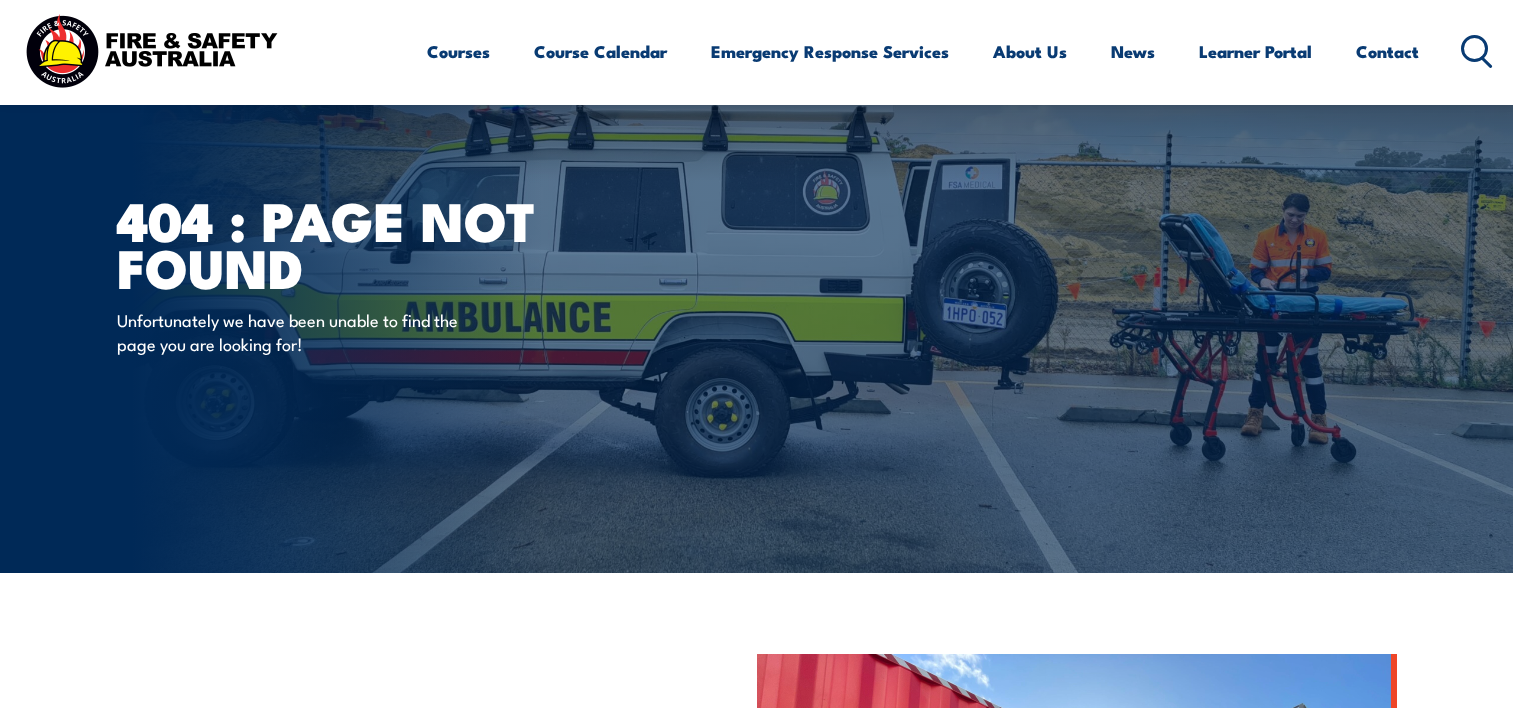 scroll, scrollTop: 316, scrollLeft: 0, axis: vertical 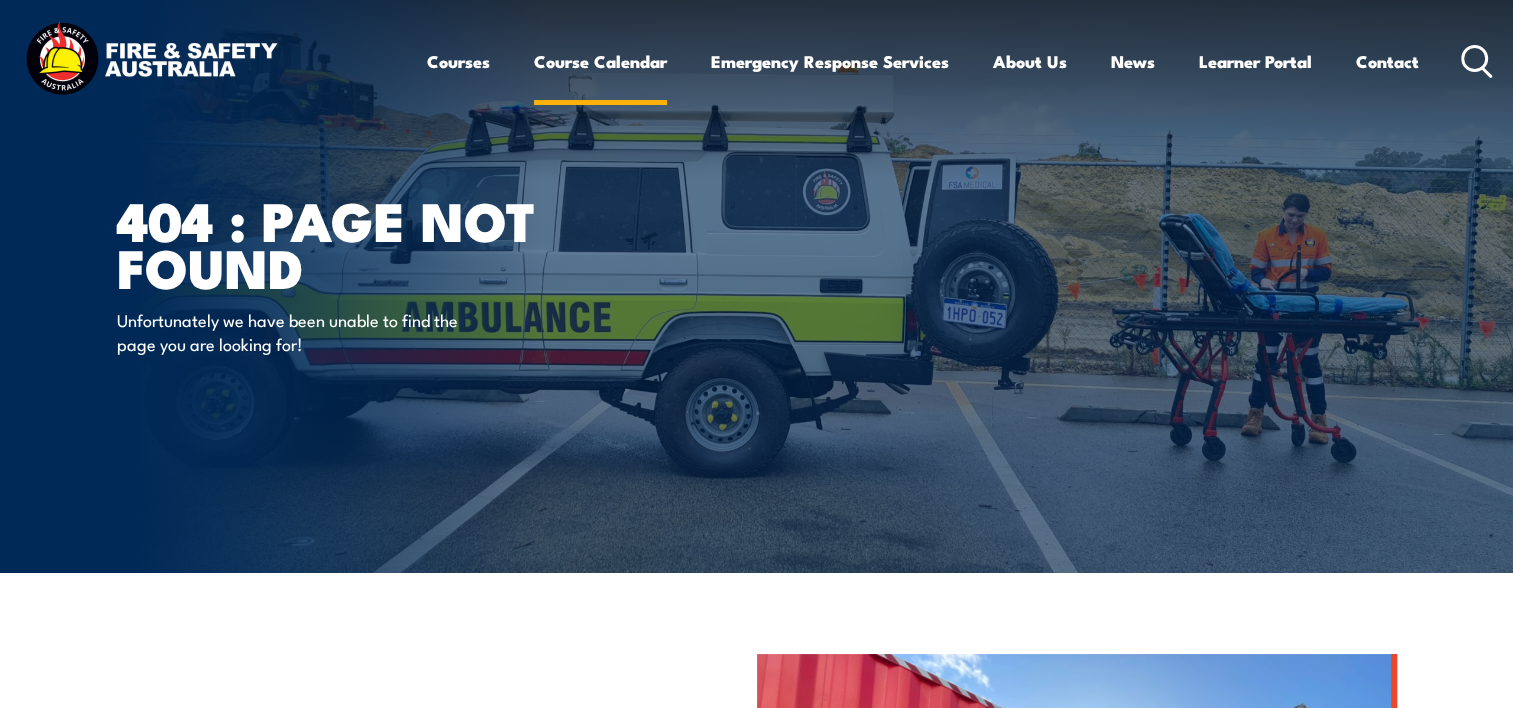 click on "Course Calendar" at bounding box center (600, 61) 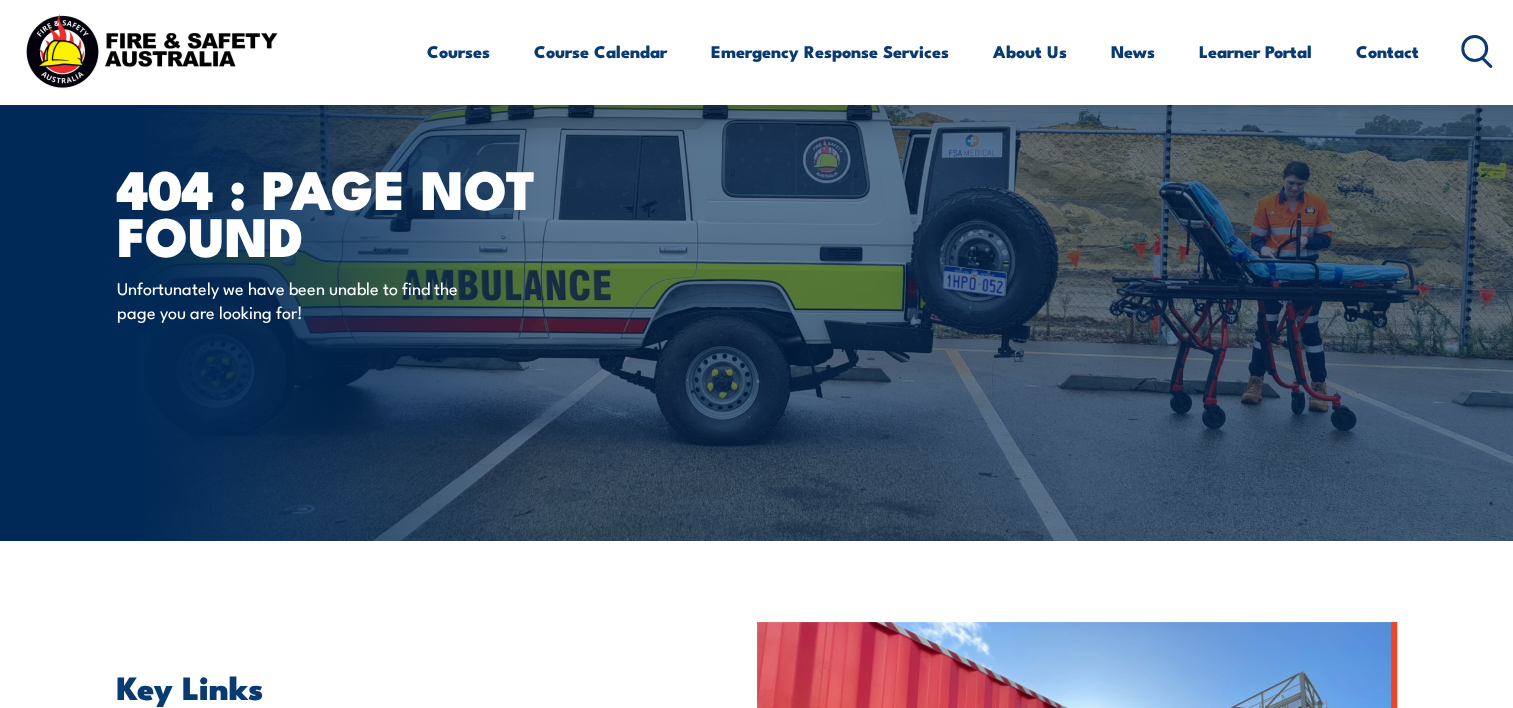 scroll, scrollTop: 0, scrollLeft: 0, axis: both 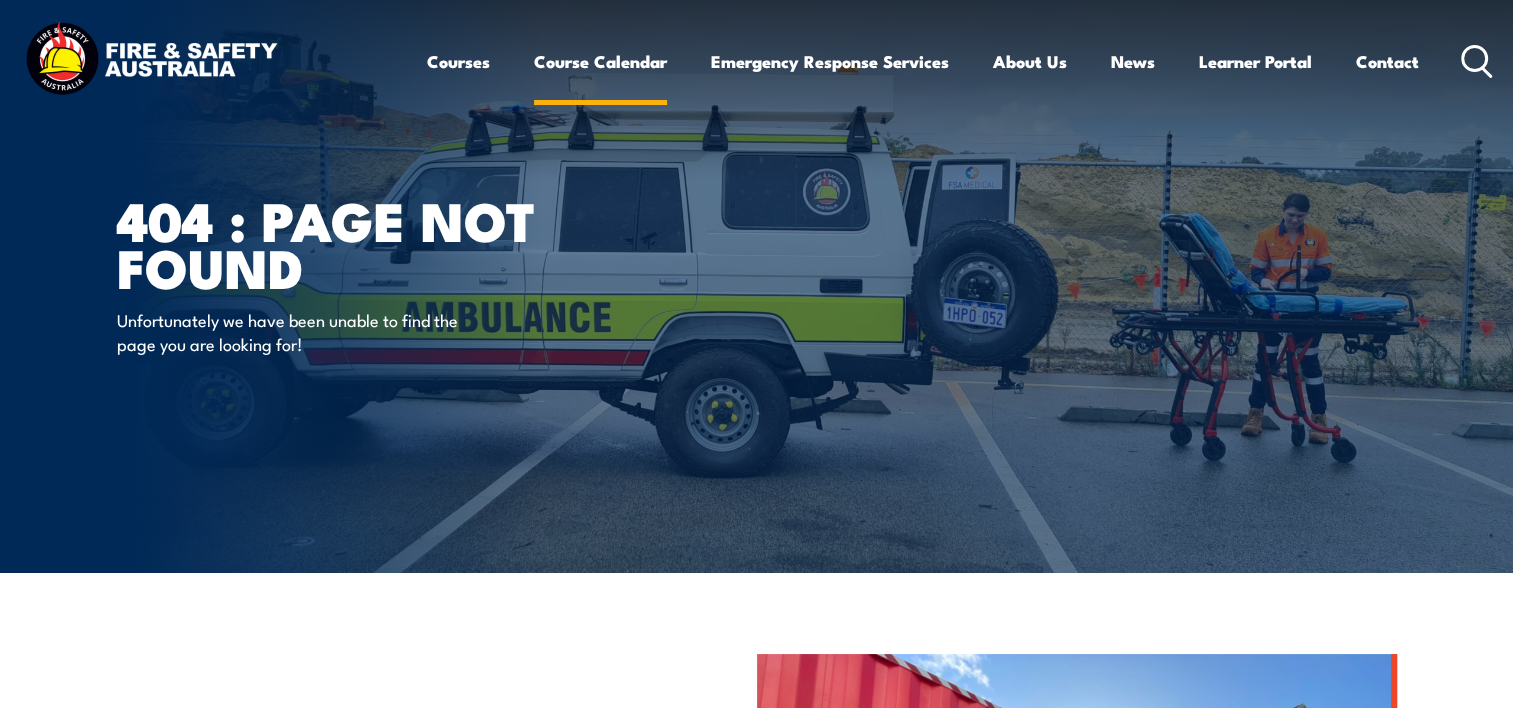 click on "Course Calendar" at bounding box center (600, 61) 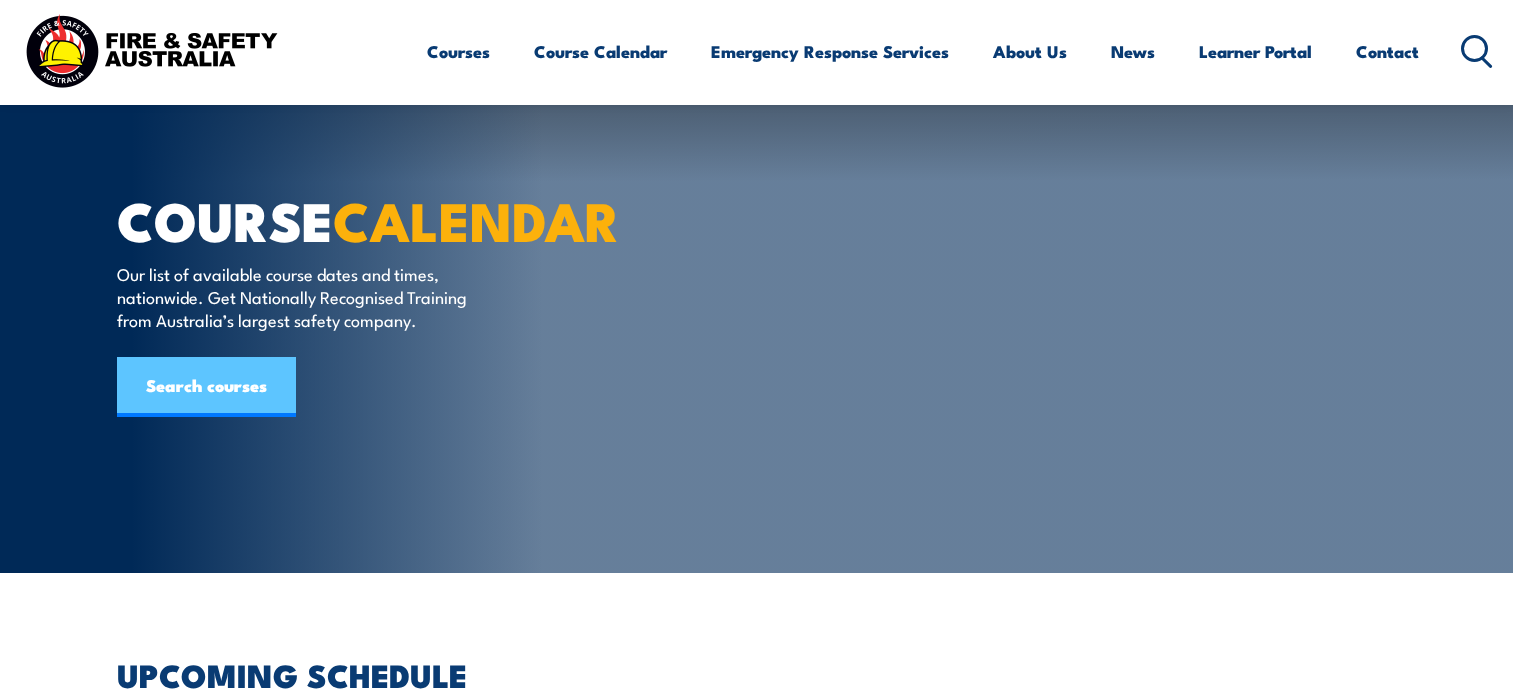 click on "Search courses" at bounding box center (206, 387) 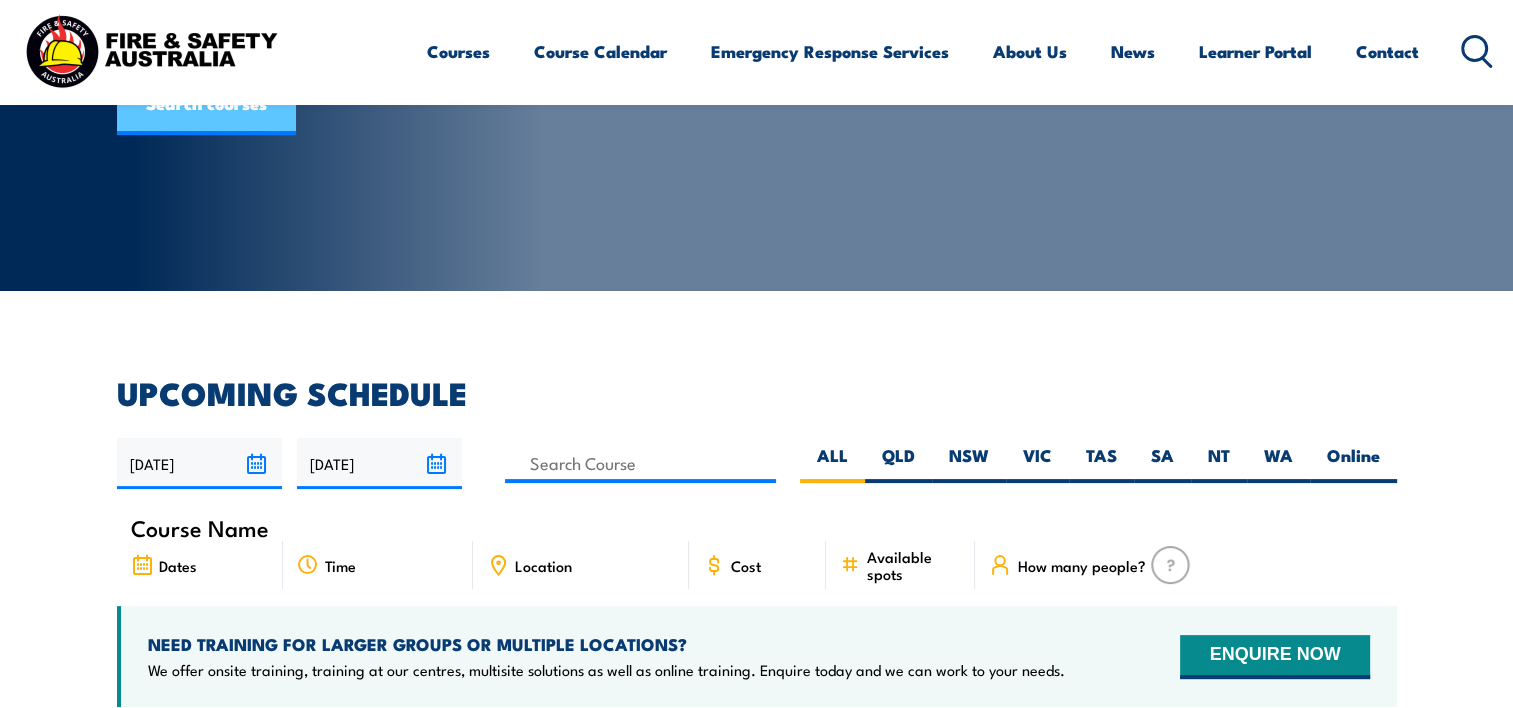 scroll, scrollTop: 282, scrollLeft: 0, axis: vertical 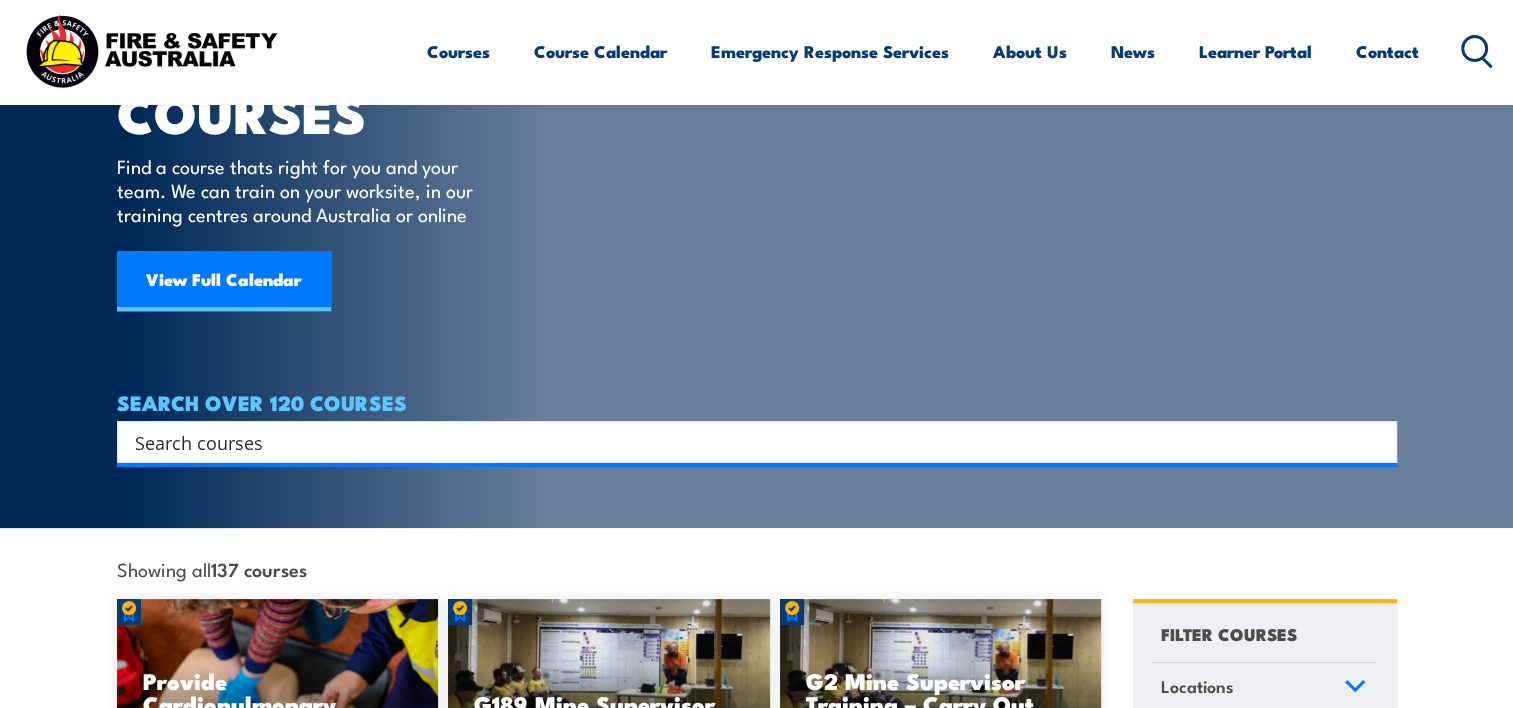 click at bounding box center [744, 442] 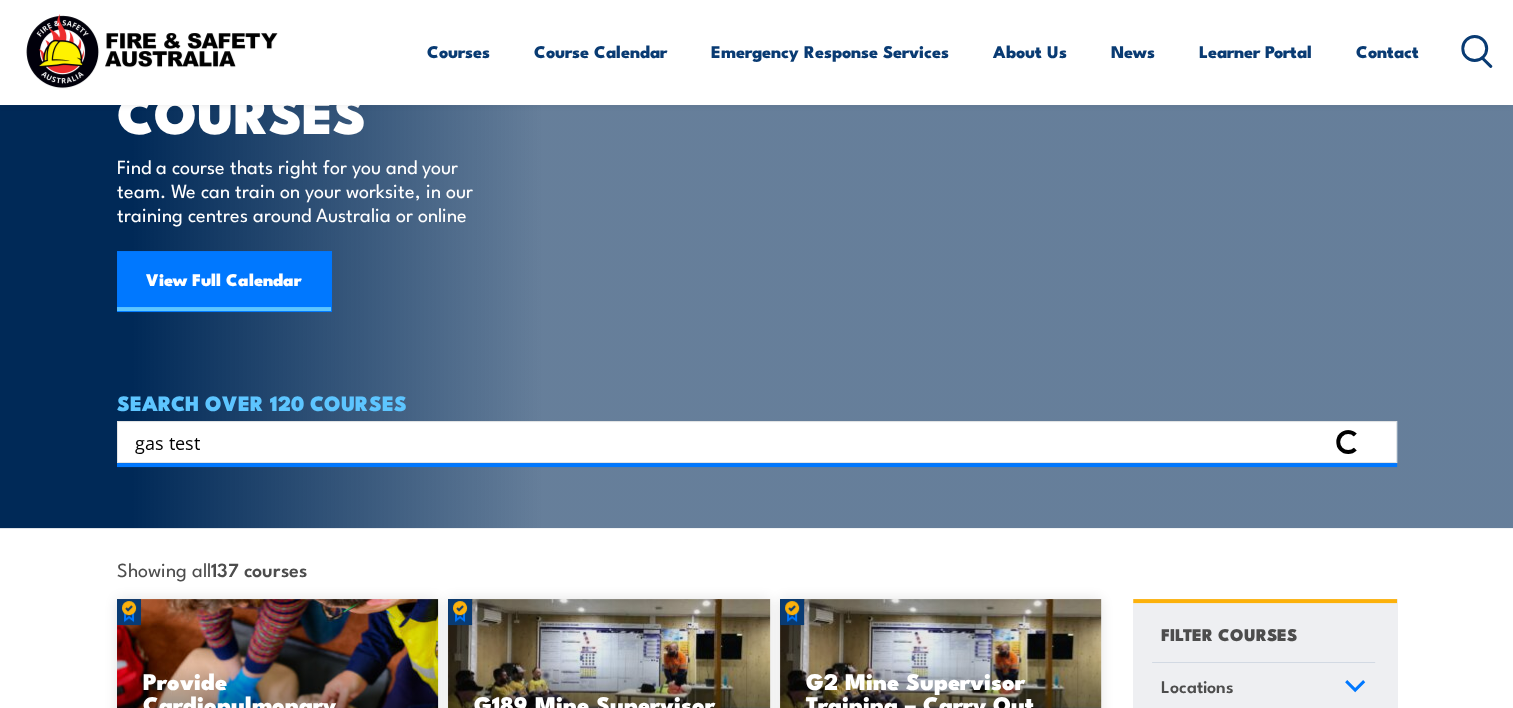 type on "gas test" 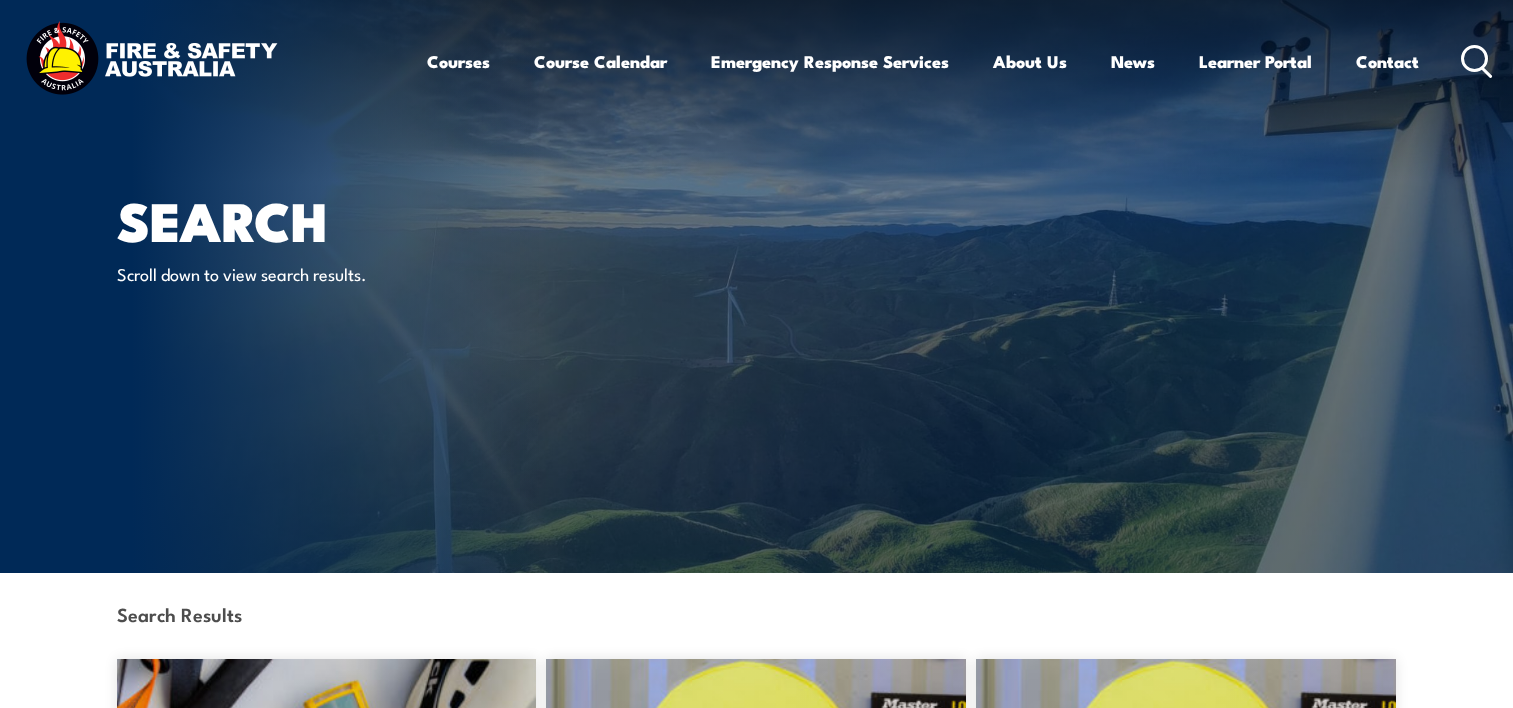scroll, scrollTop: 0, scrollLeft: 0, axis: both 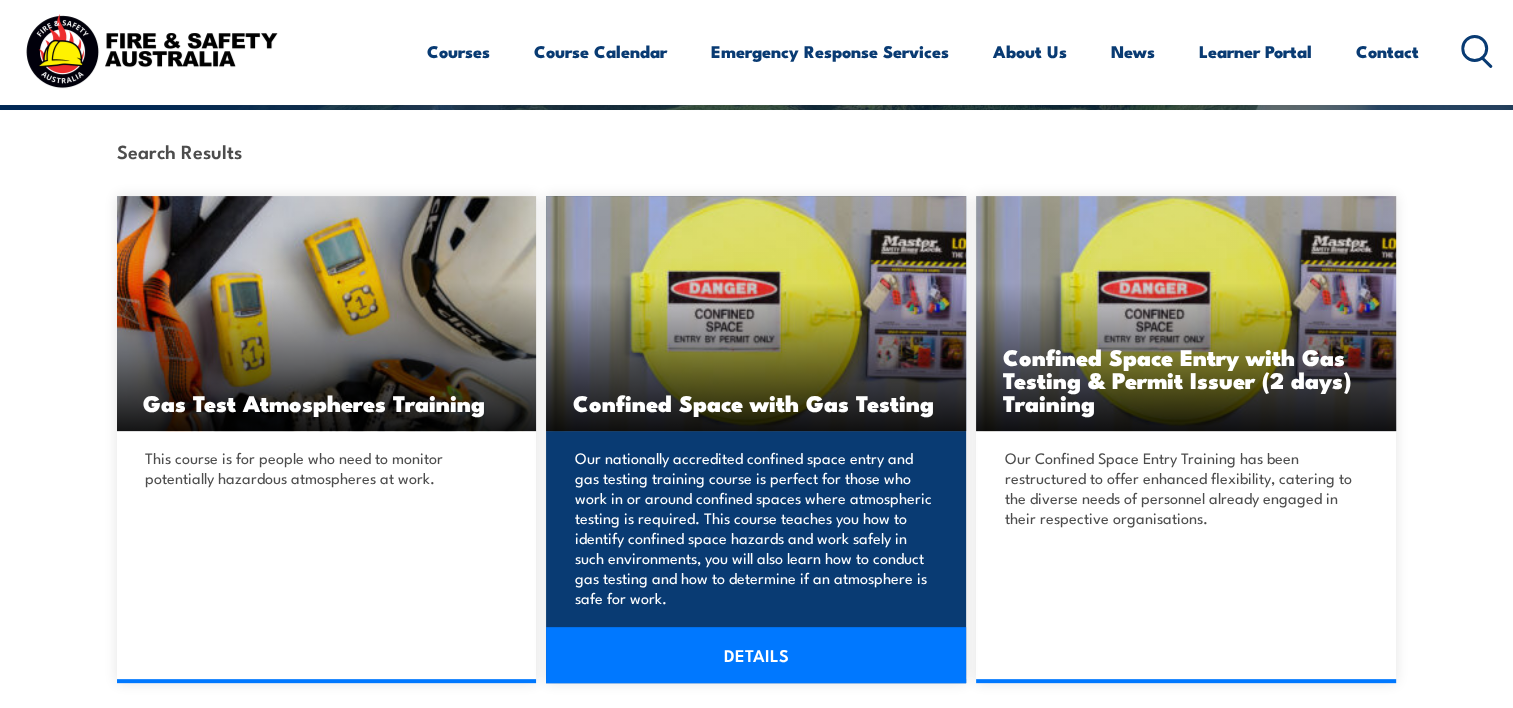 click on "DETAILS" at bounding box center [756, 655] 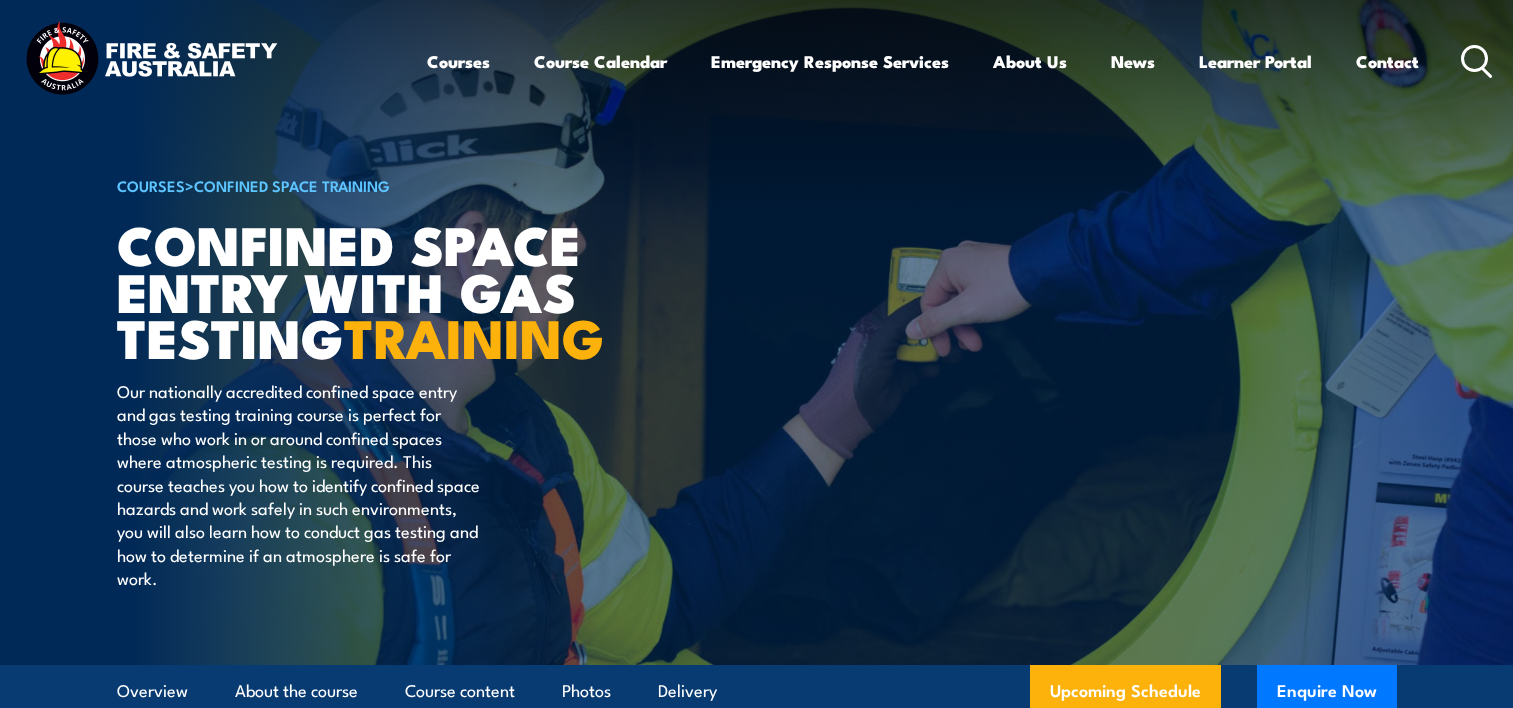 scroll, scrollTop: 0, scrollLeft: 0, axis: both 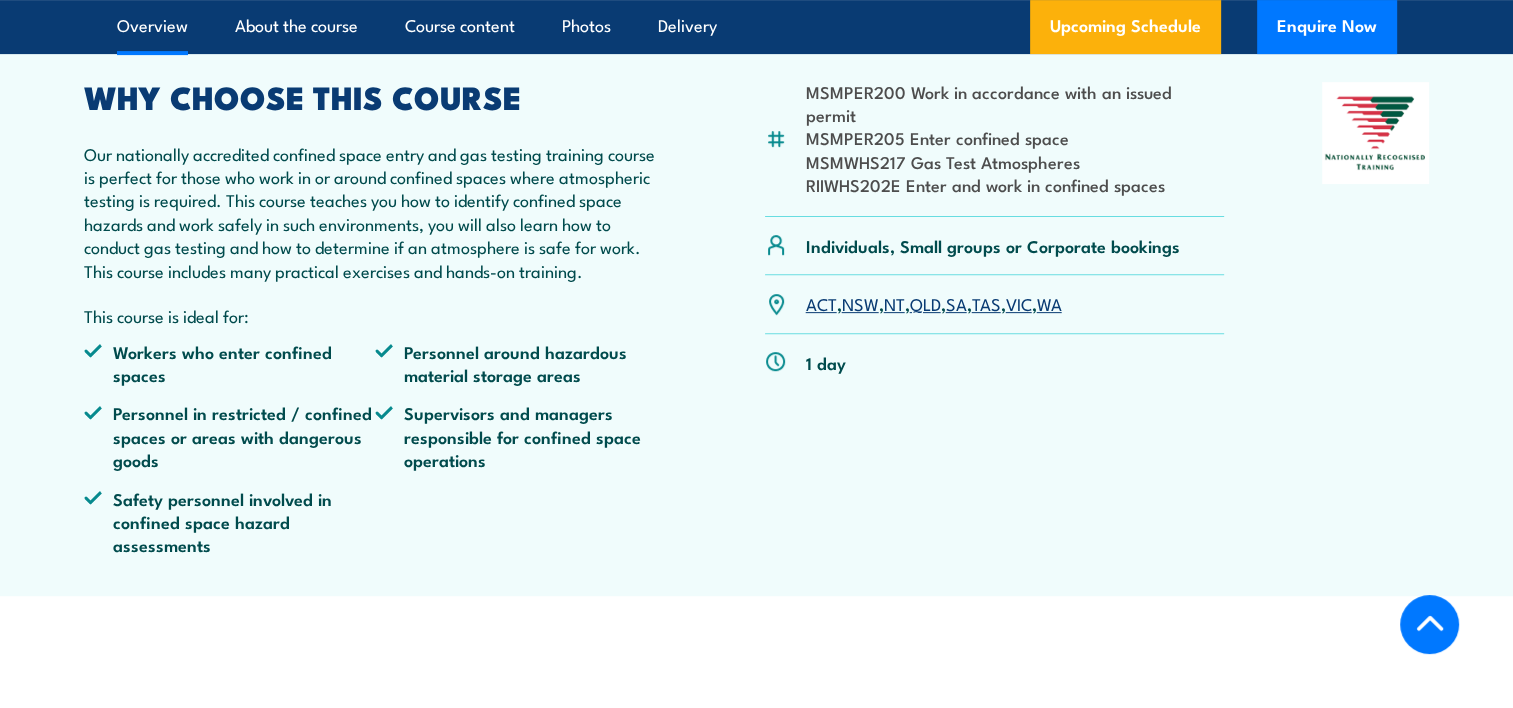 click on "WA" at bounding box center [1049, 303] 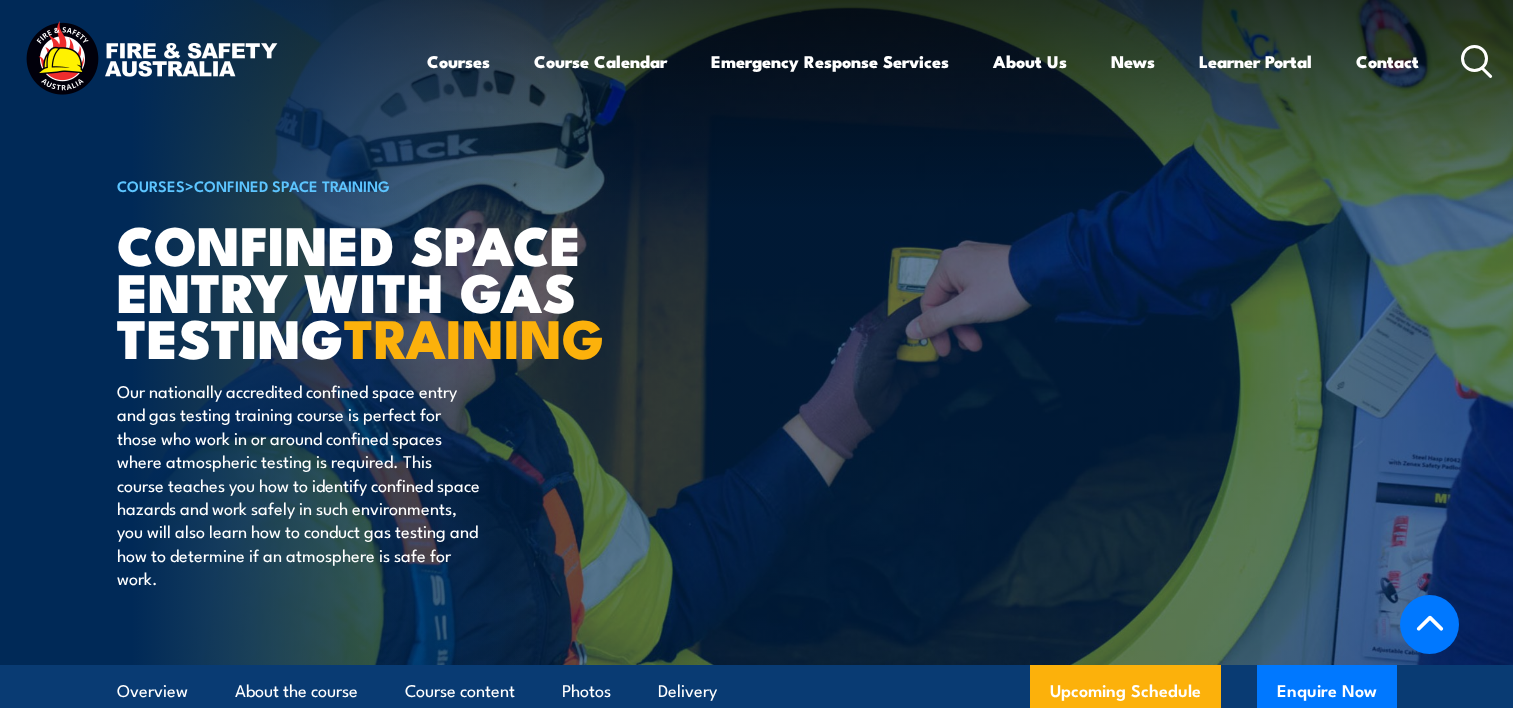 scroll, scrollTop: 3544, scrollLeft: 0, axis: vertical 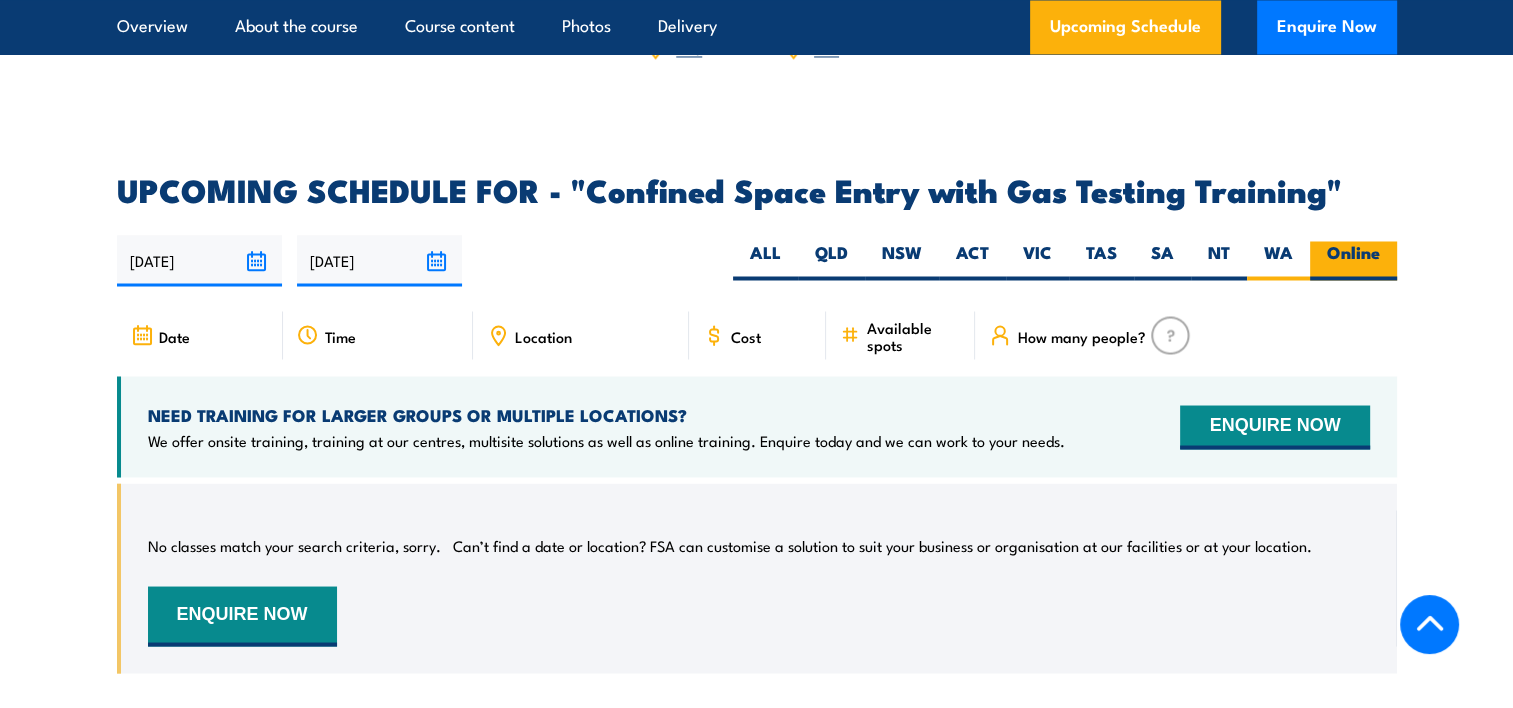 click on "Online" at bounding box center [1353, 260] 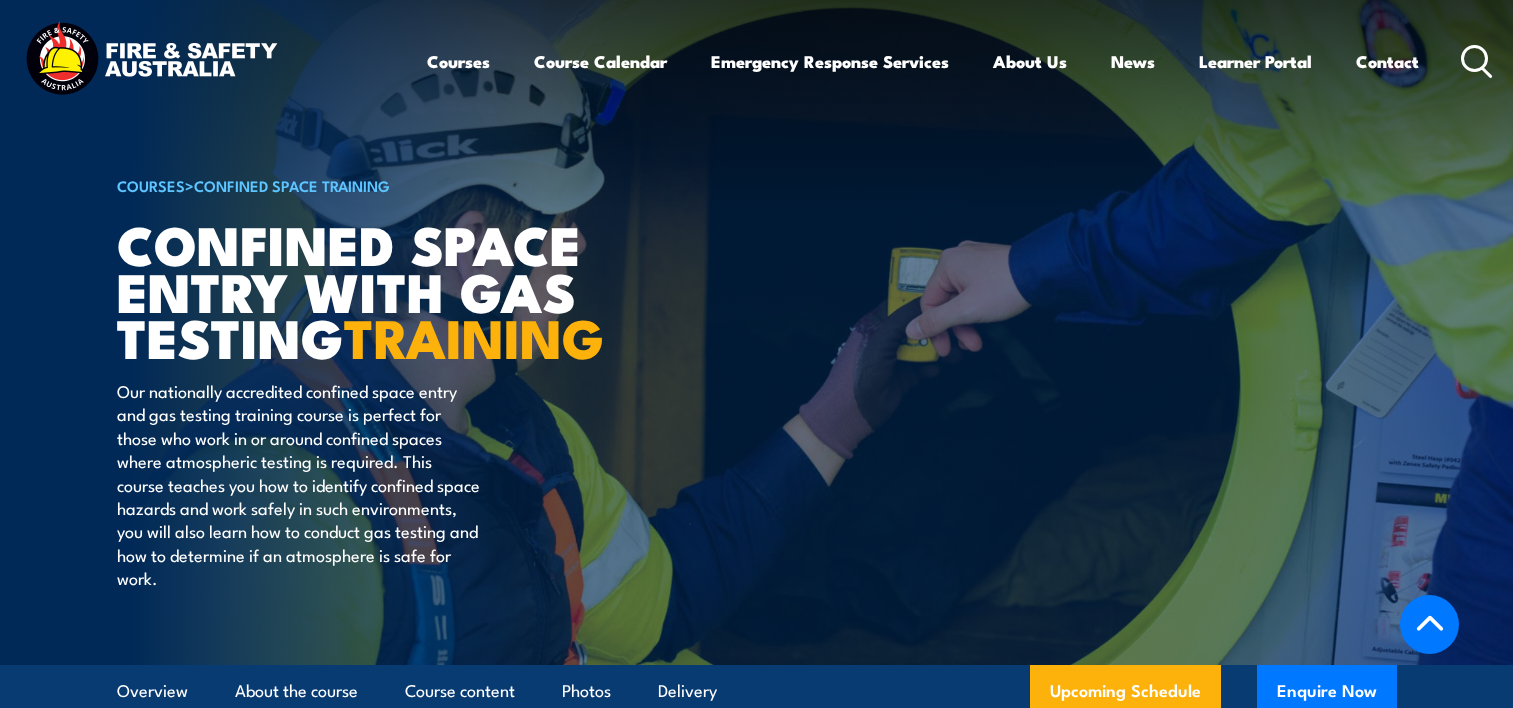 scroll, scrollTop: 3422, scrollLeft: 0, axis: vertical 